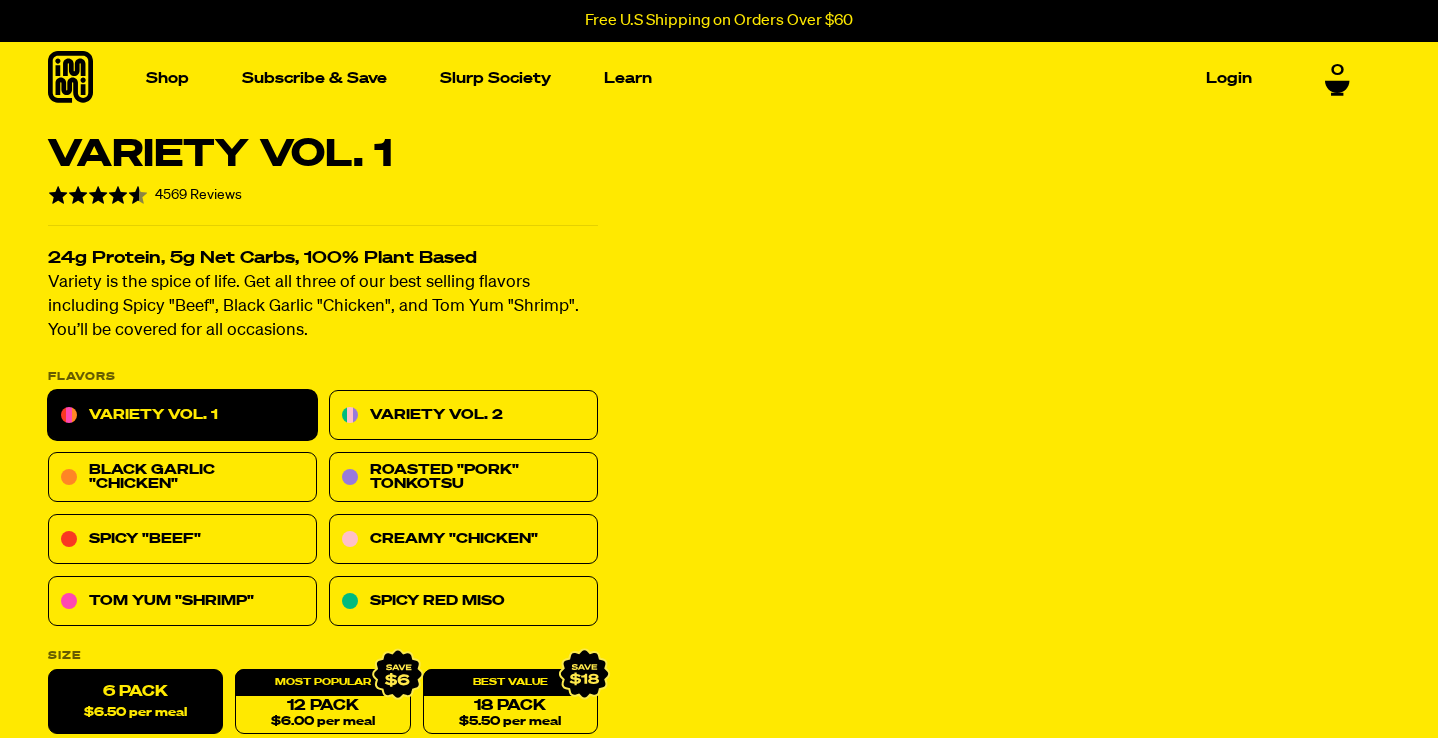 scroll, scrollTop: 0, scrollLeft: 0, axis: both 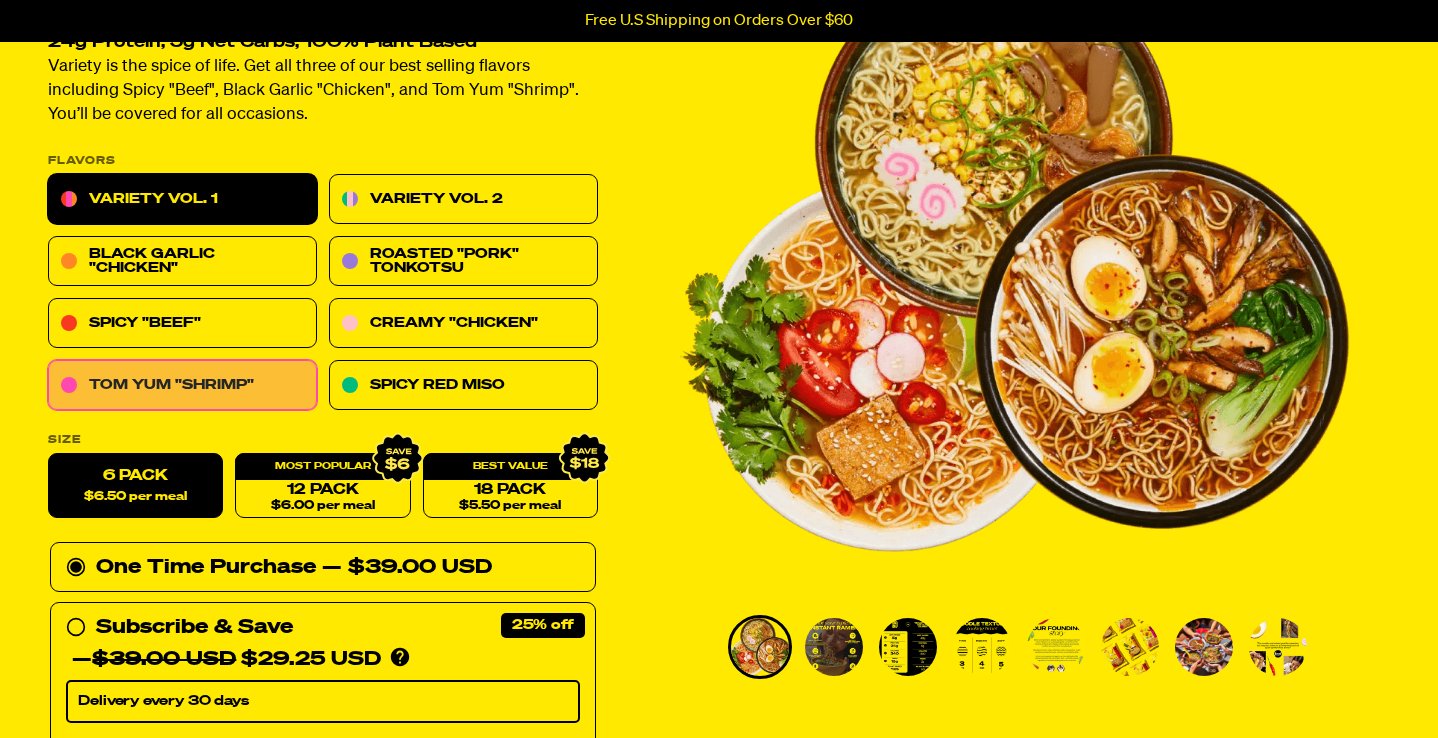 click on "Tom Yum "Shrimp"" at bounding box center [182, 386] 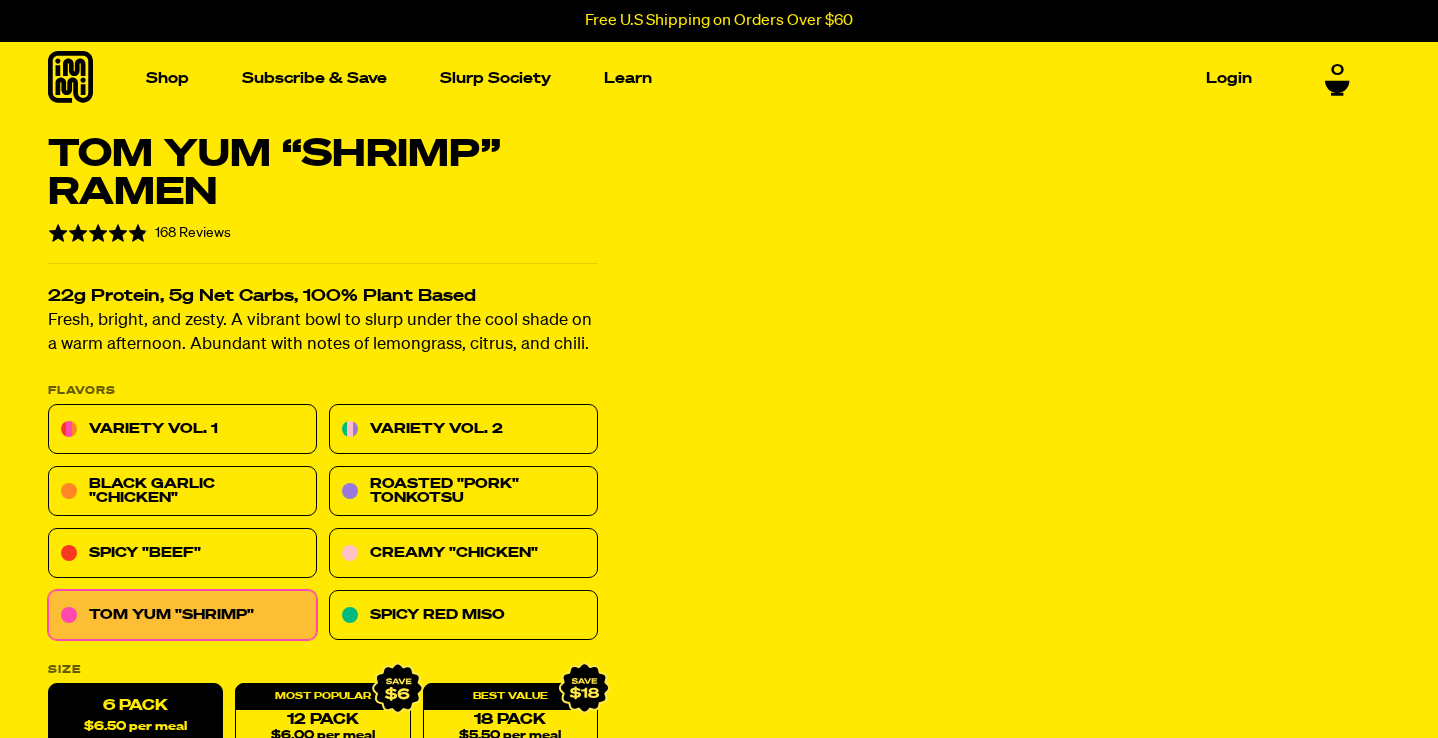 scroll, scrollTop: 0, scrollLeft: 0, axis: both 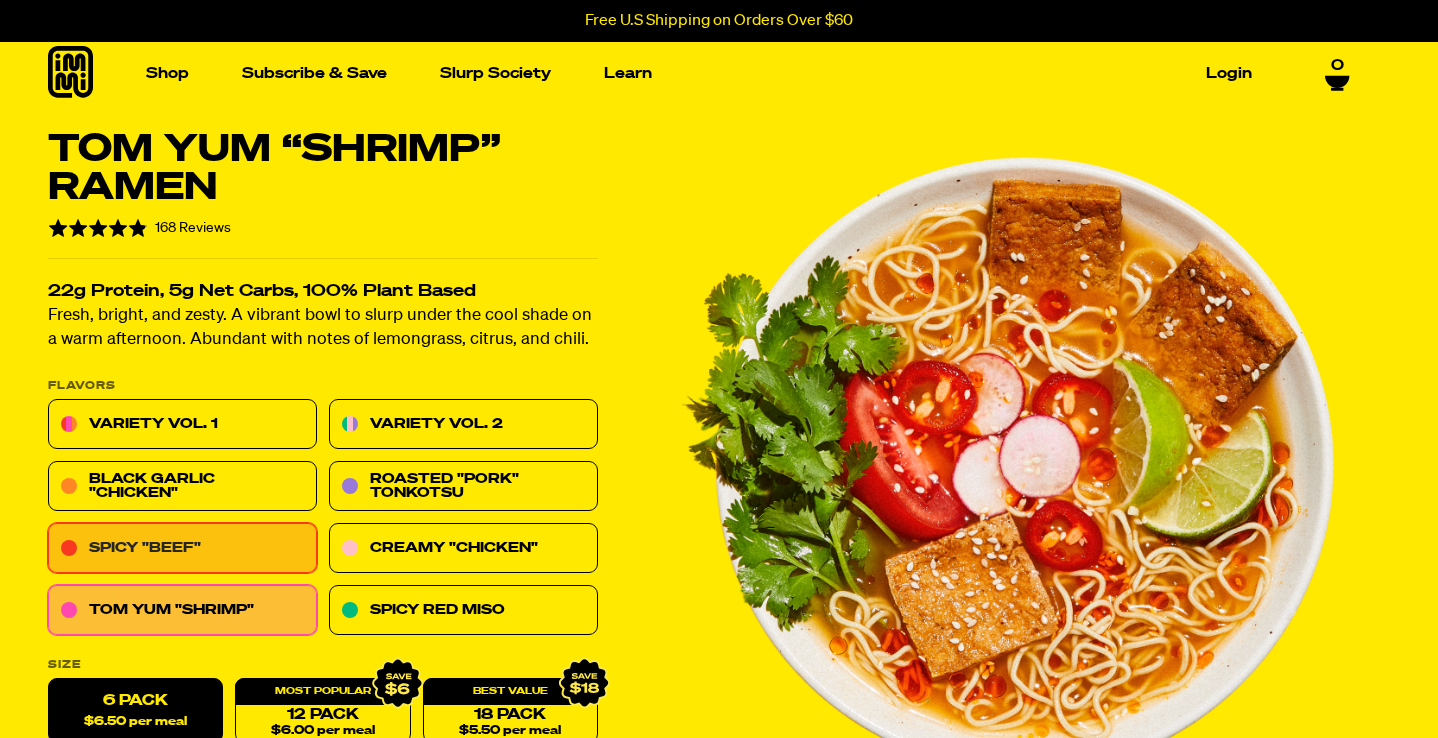 click on "Spicy "Beef"" at bounding box center (182, 549) 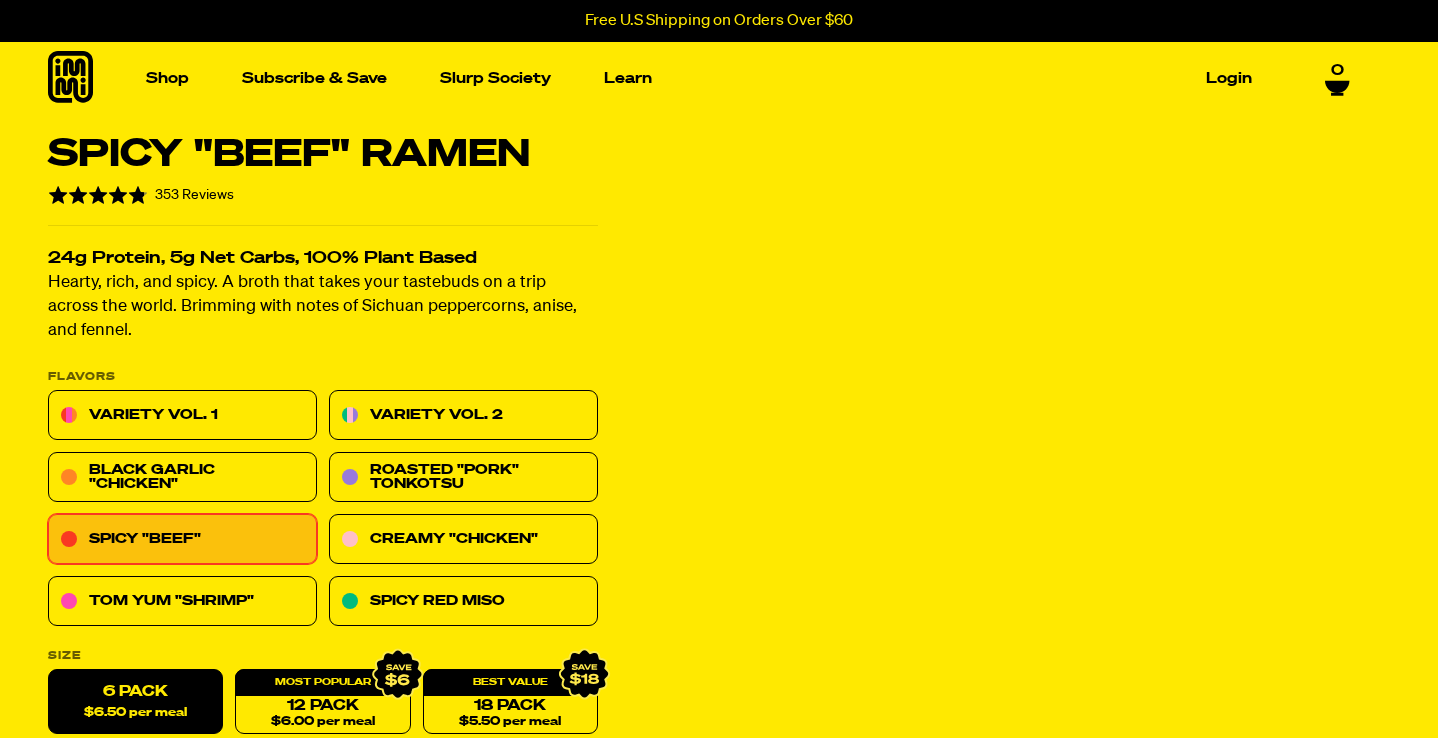 scroll, scrollTop: 0, scrollLeft: 0, axis: both 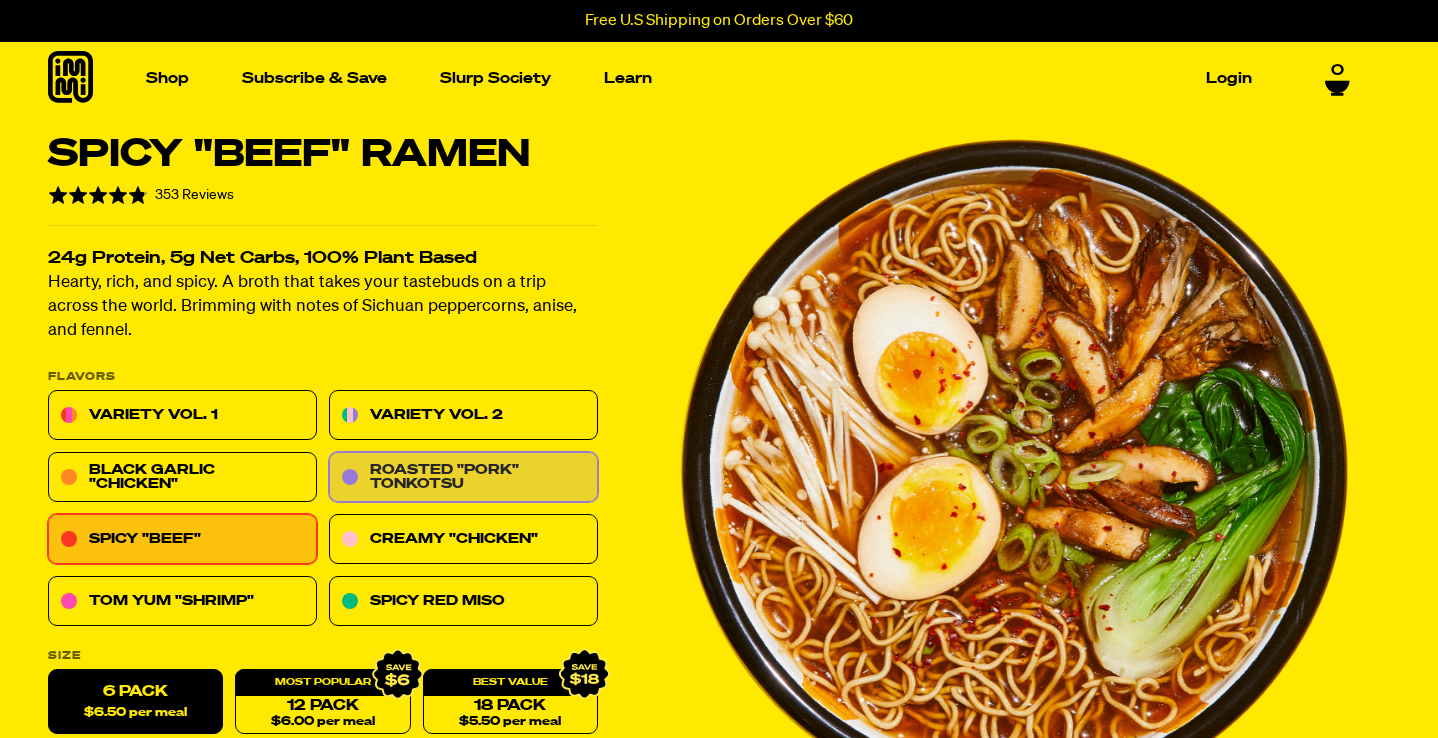 click on "Roasted "Pork" Tonkotsu" at bounding box center (463, 478) 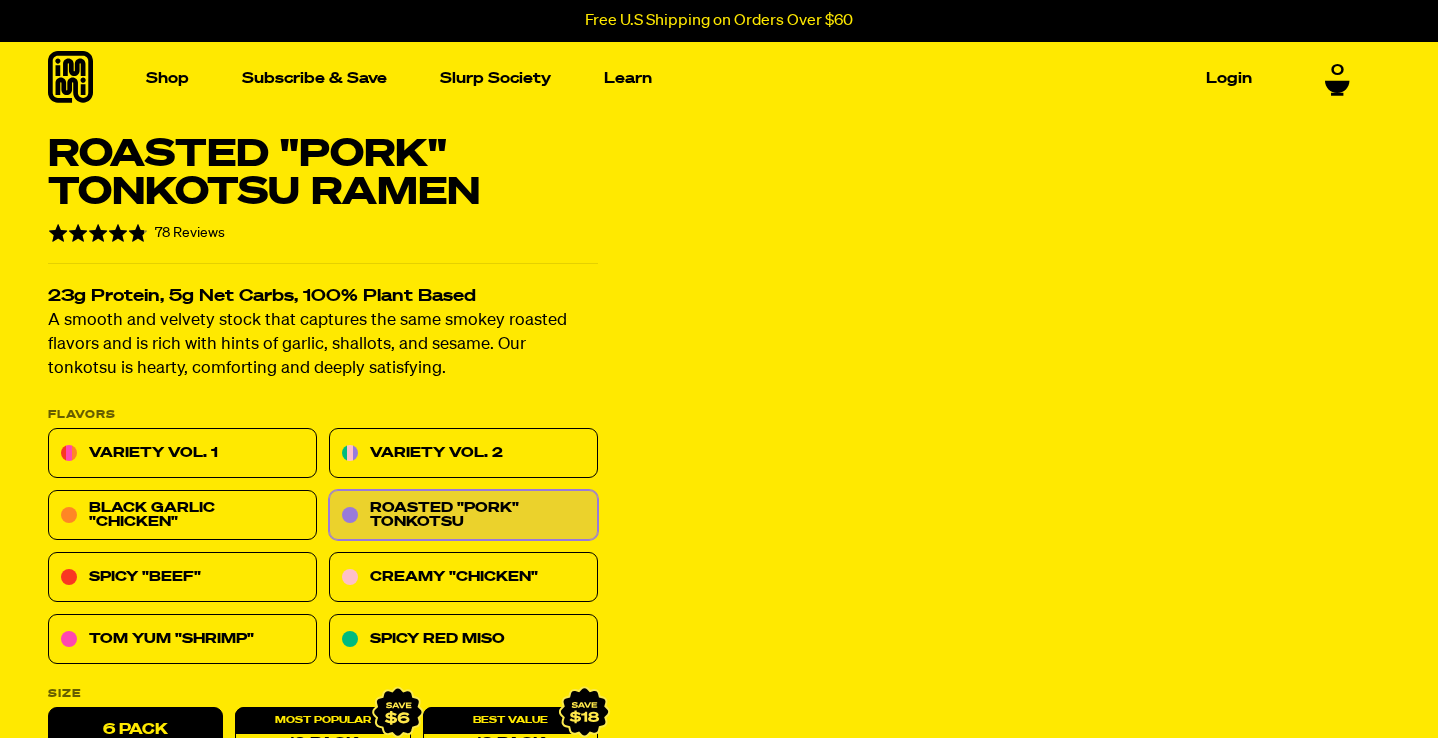 scroll, scrollTop: 0, scrollLeft: 0, axis: both 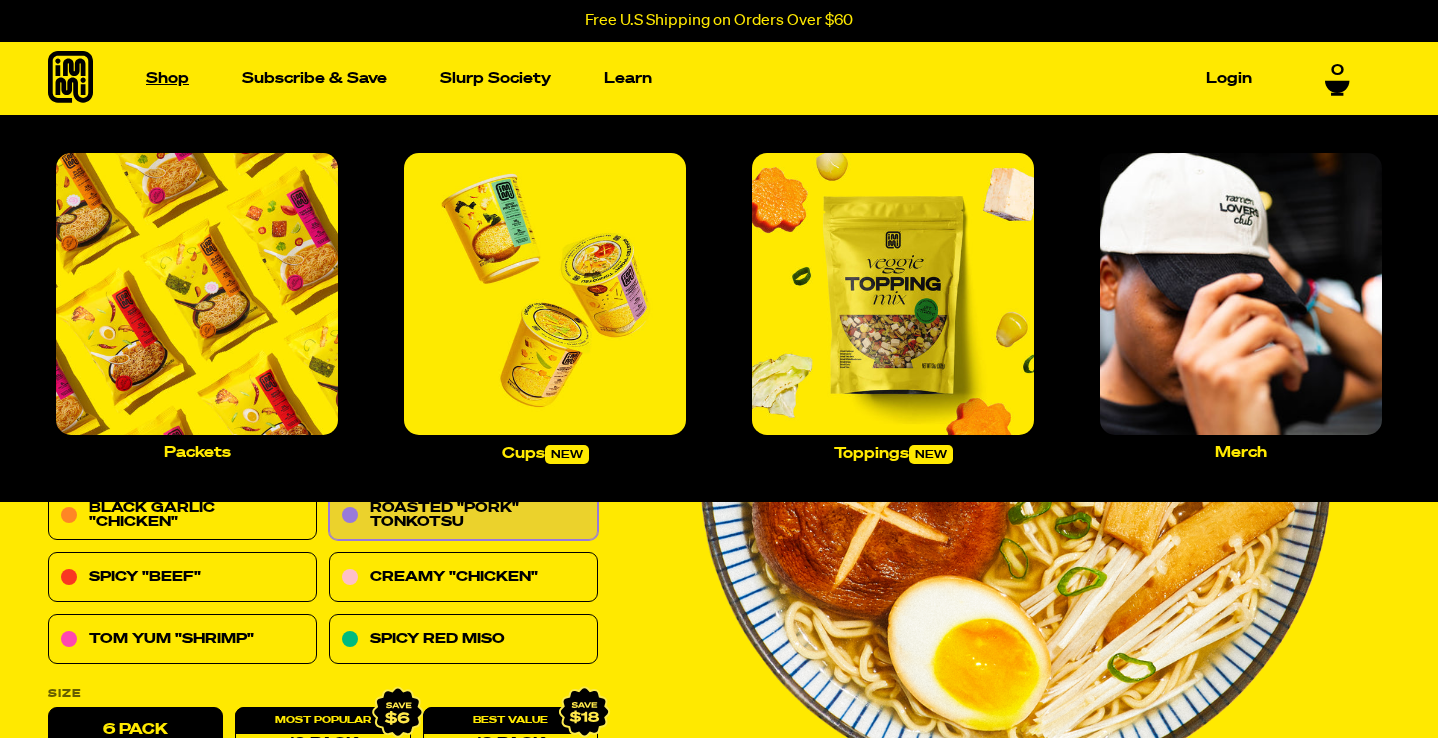 click on "Shop" at bounding box center (167, 78) 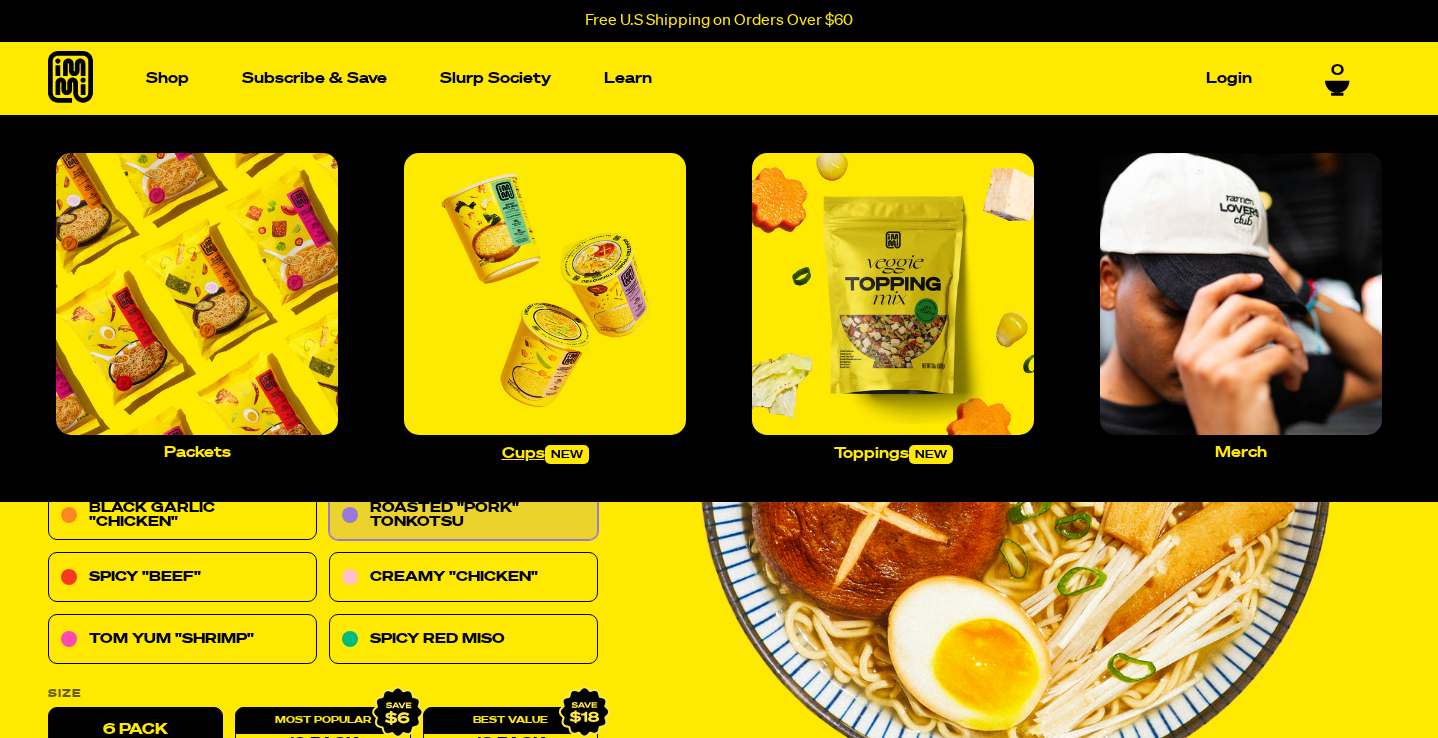 click at bounding box center (545, 294) 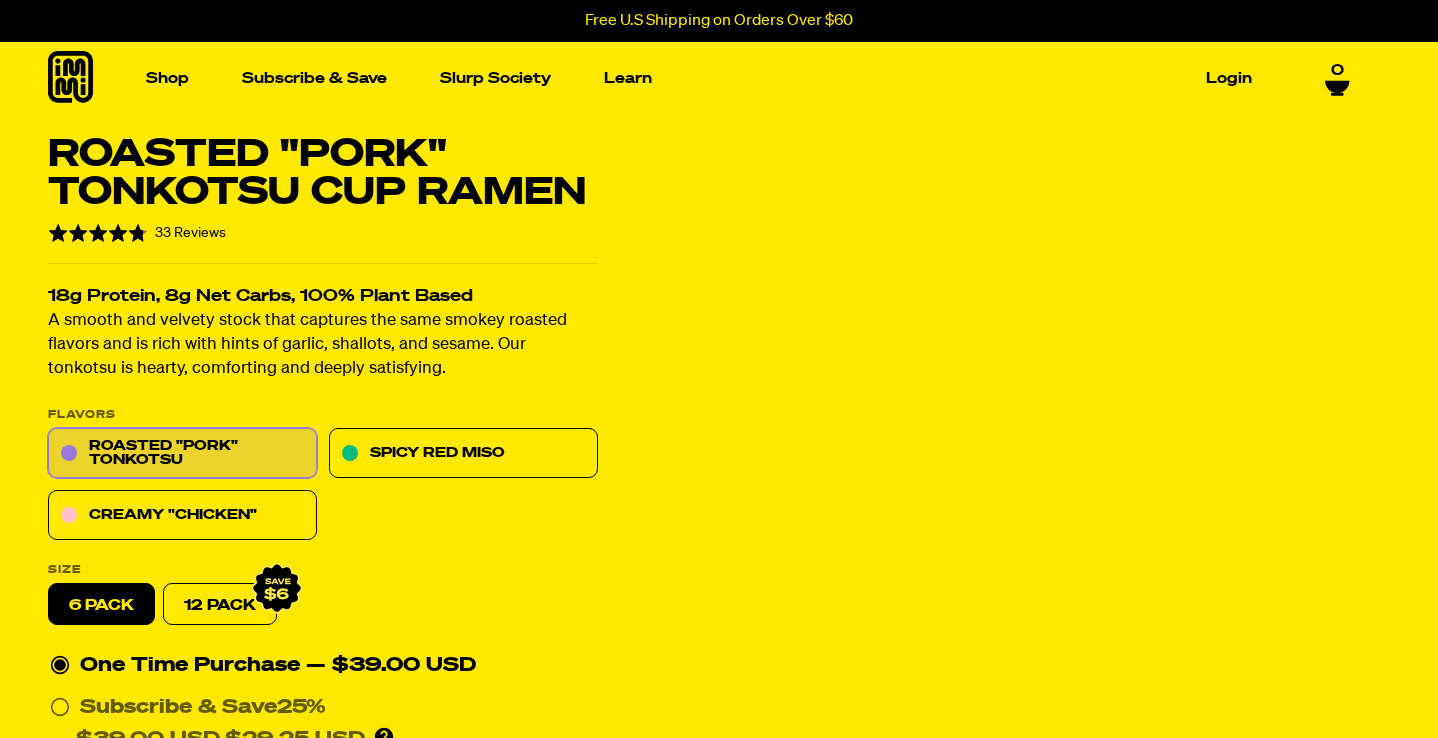 scroll, scrollTop: 0, scrollLeft: 0, axis: both 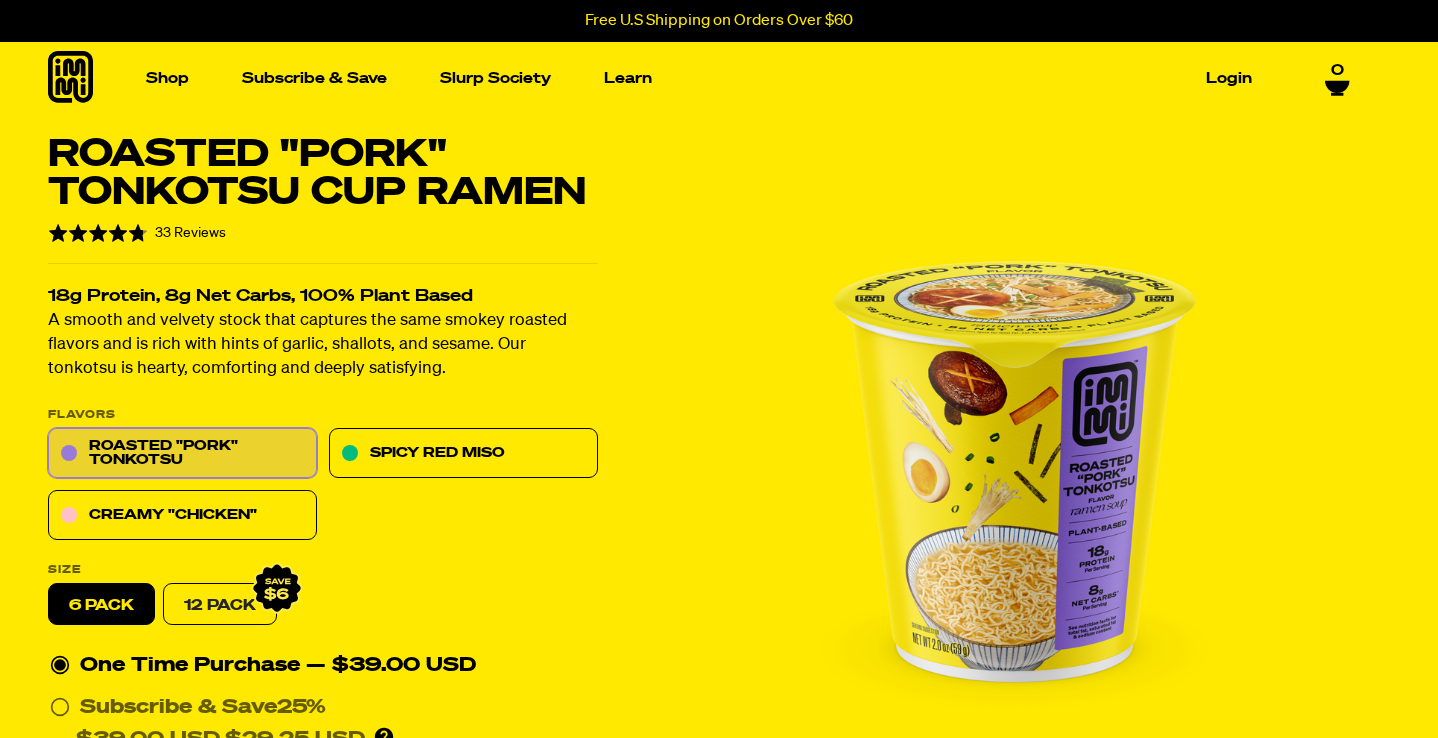 click on "12 Pack" at bounding box center (220, 605) 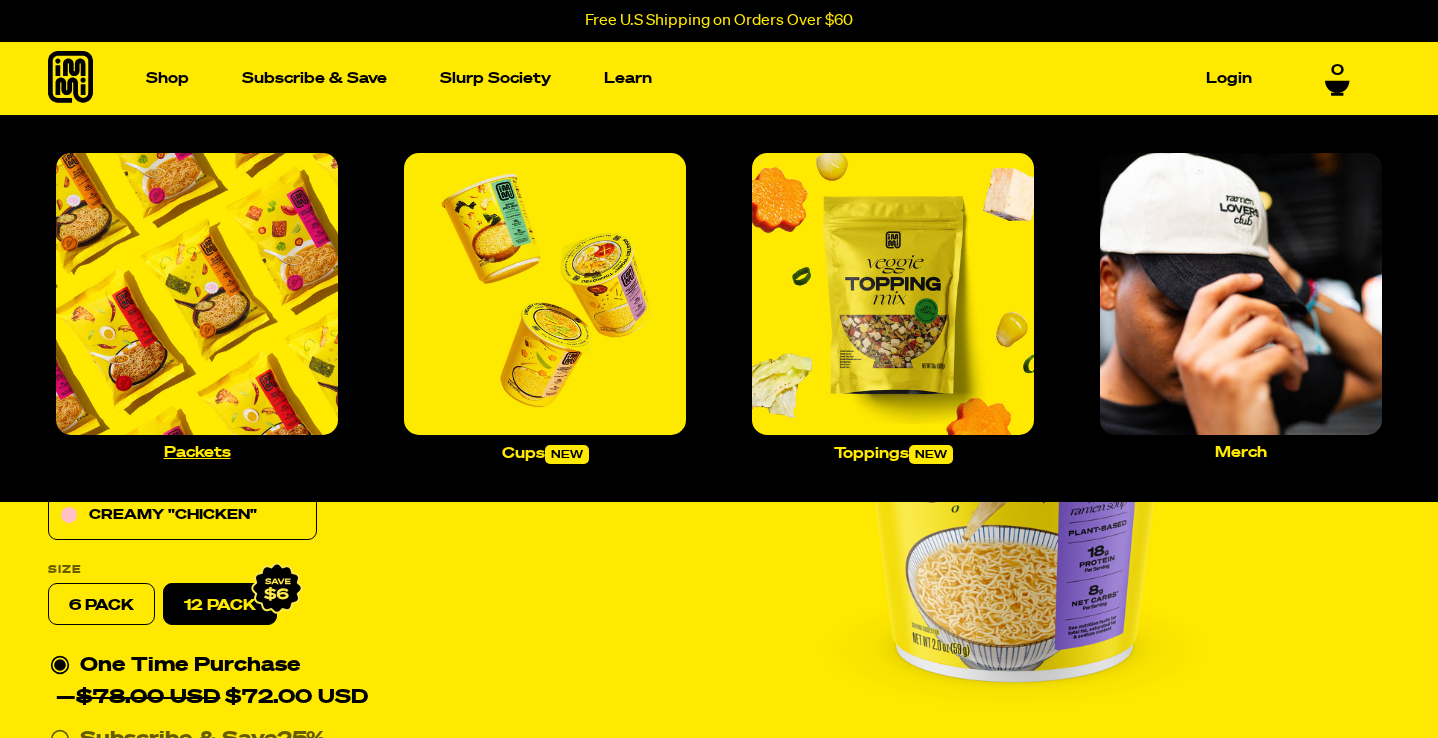 click at bounding box center (197, 294) 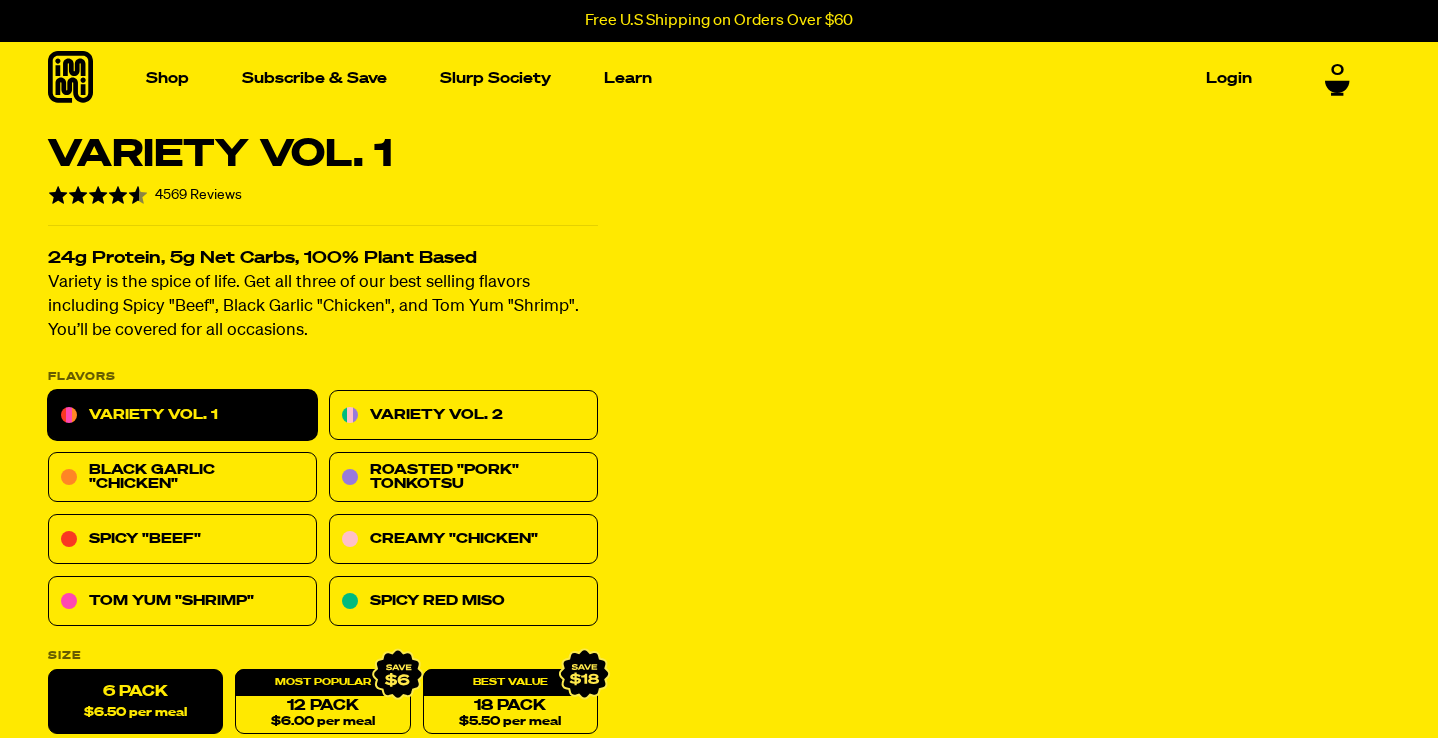 scroll, scrollTop: 0, scrollLeft: 0, axis: both 